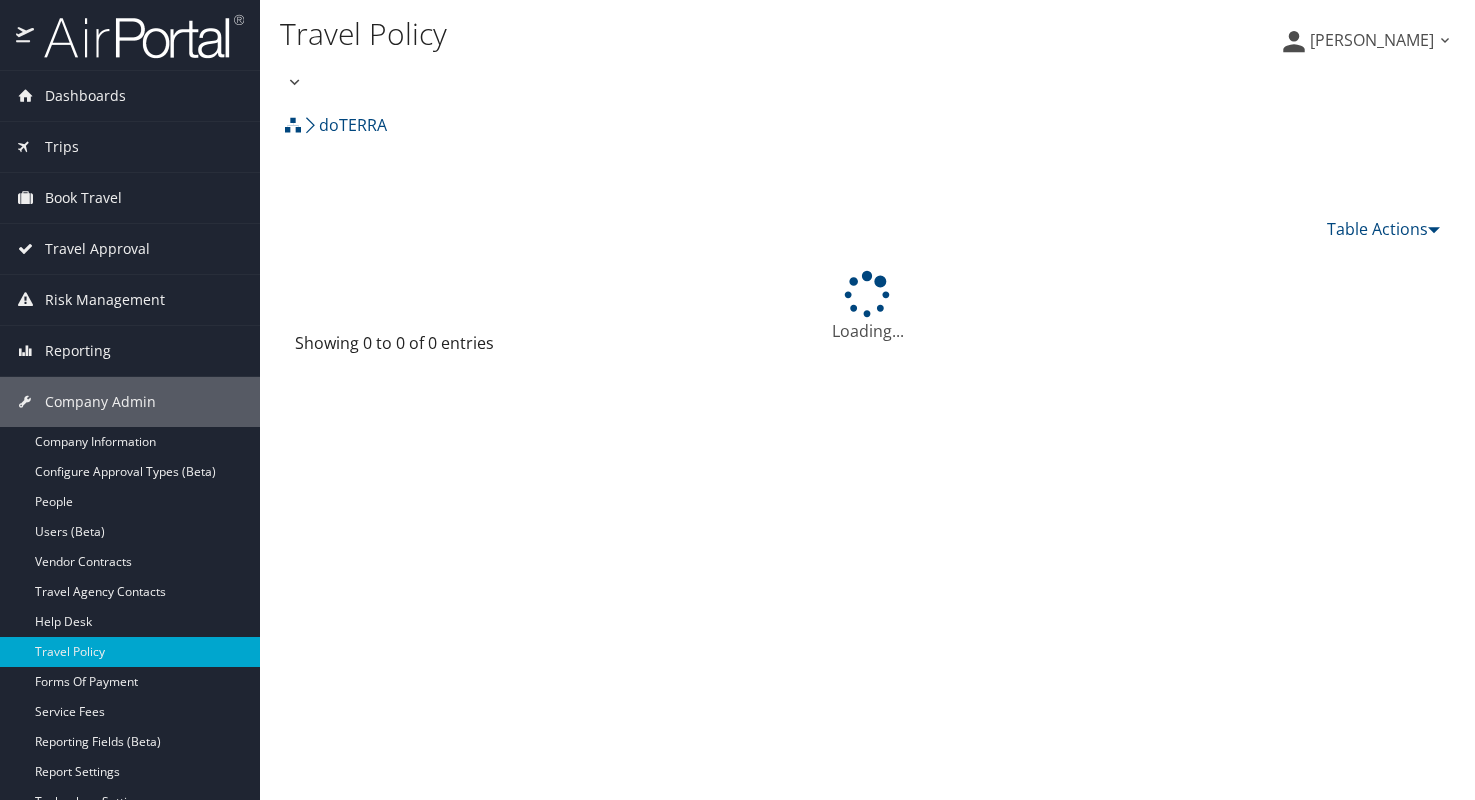 scroll, scrollTop: 0, scrollLeft: 0, axis: both 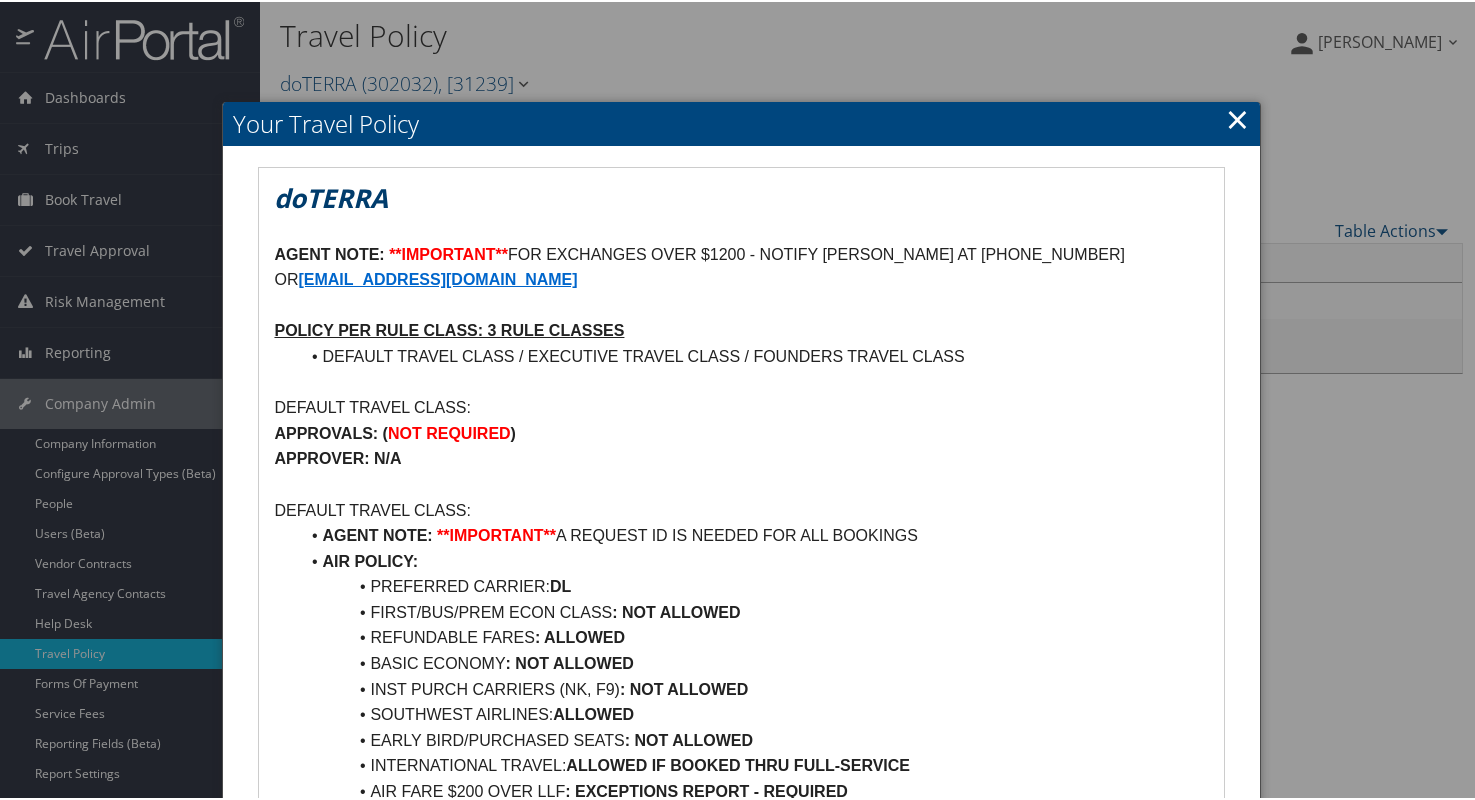 click on "REFUNDABLE FARES : ALLOWED" at bounding box center (753, 636) 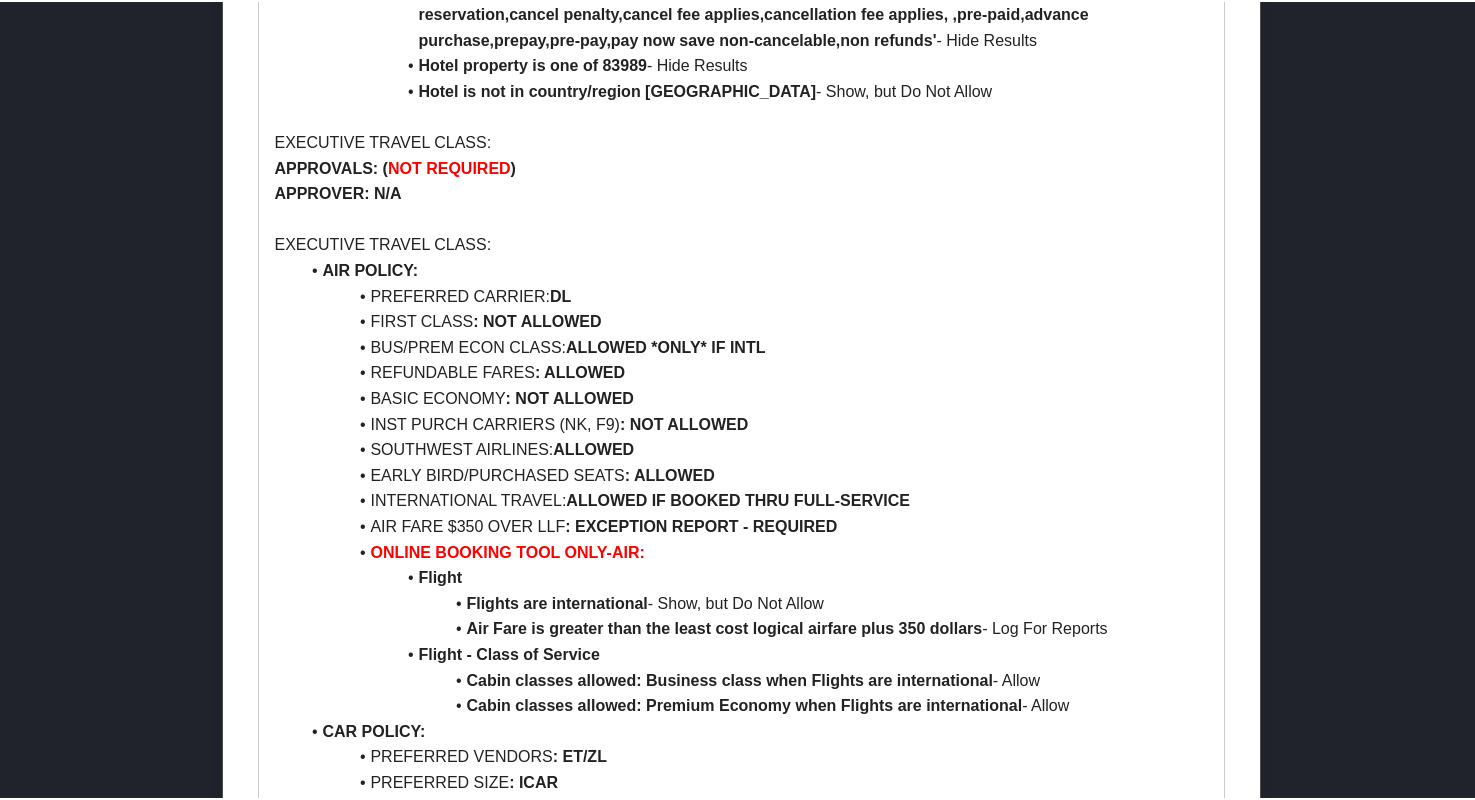 scroll, scrollTop: 1300, scrollLeft: 0, axis: vertical 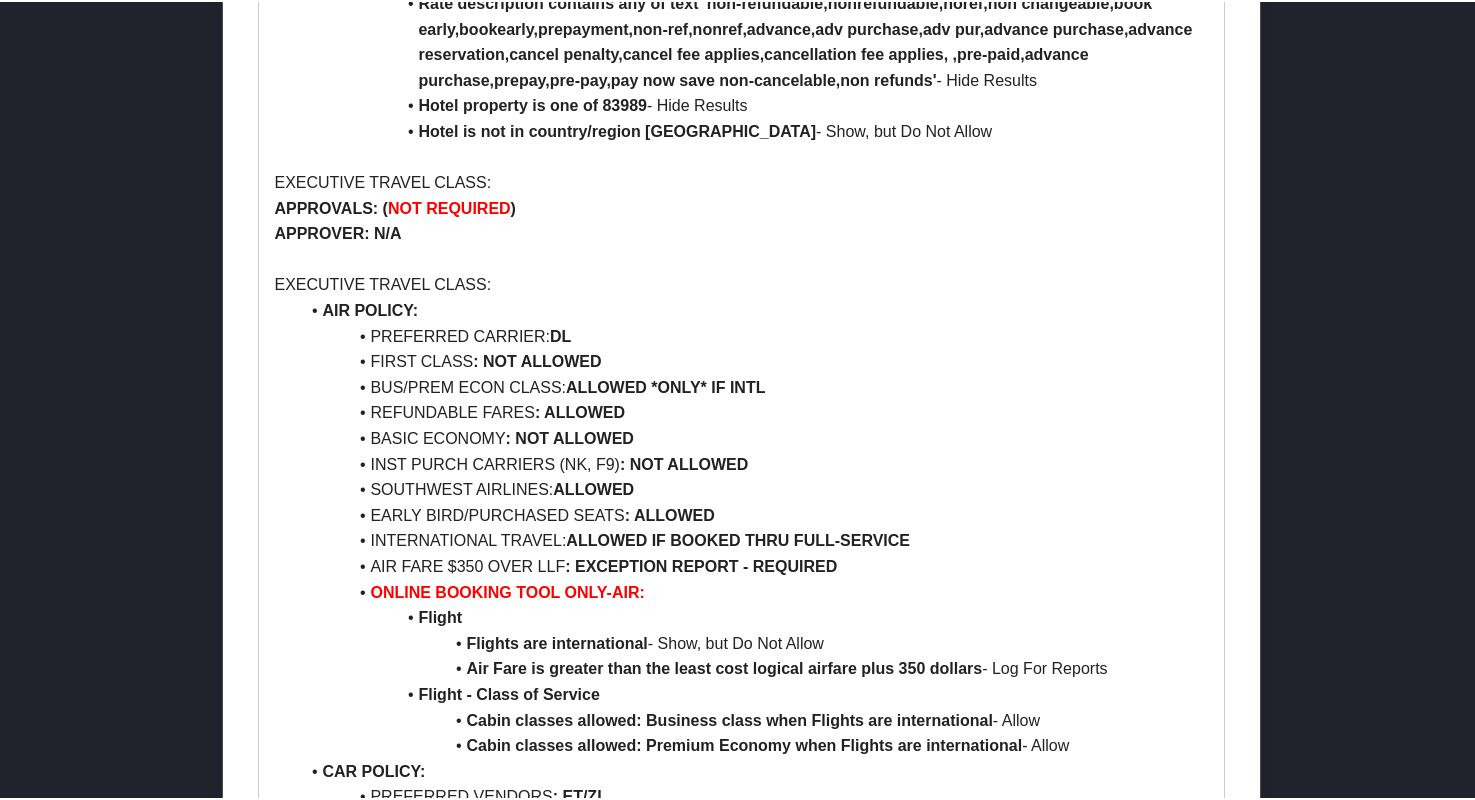 click on "INTERNATIONAL TRAVEL:  ALLOWED IF BOOKED THRU FULL-SERVICE" at bounding box center [753, 539] 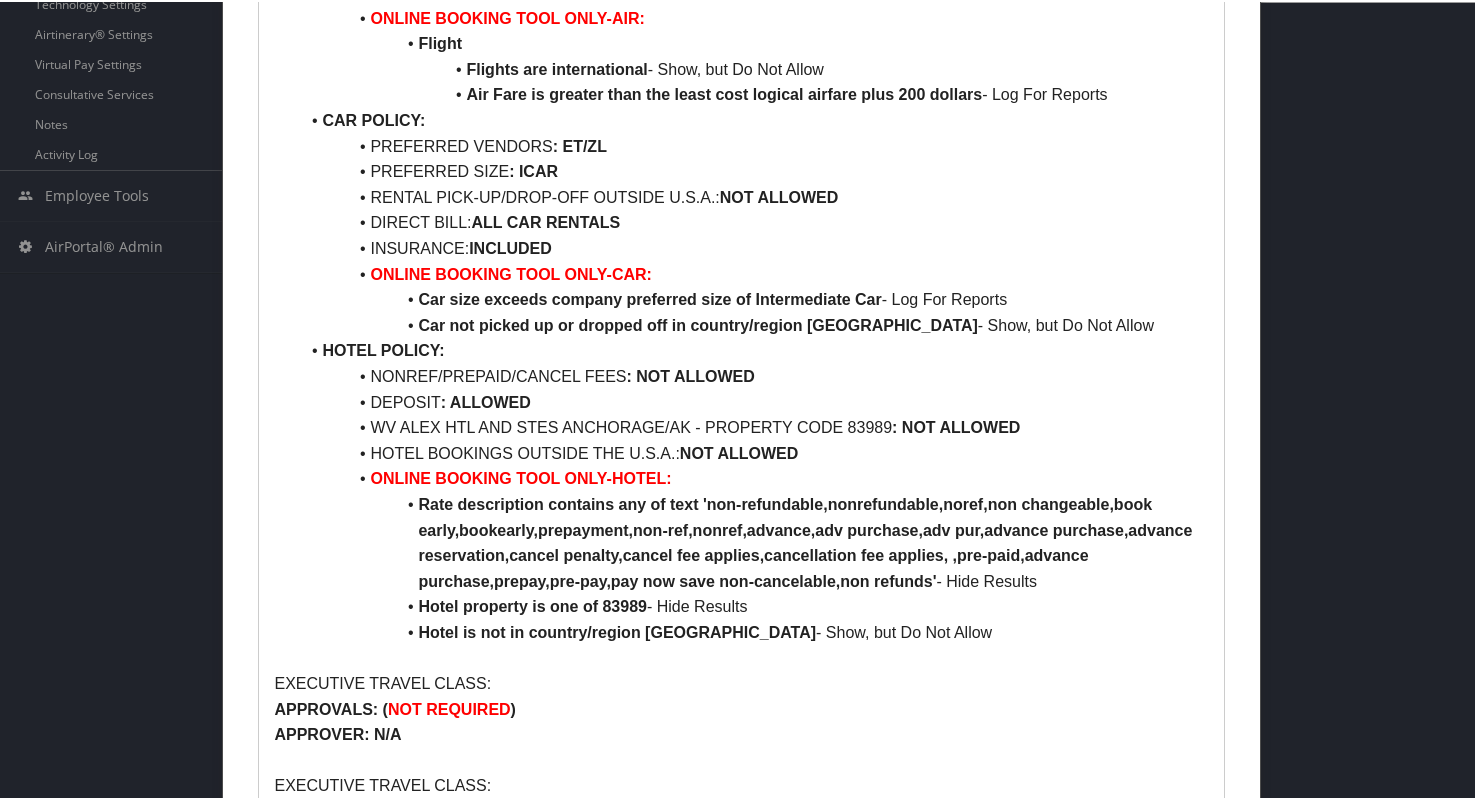 scroll, scrollTop: 300, scrollLeft: 0, axis: vertical 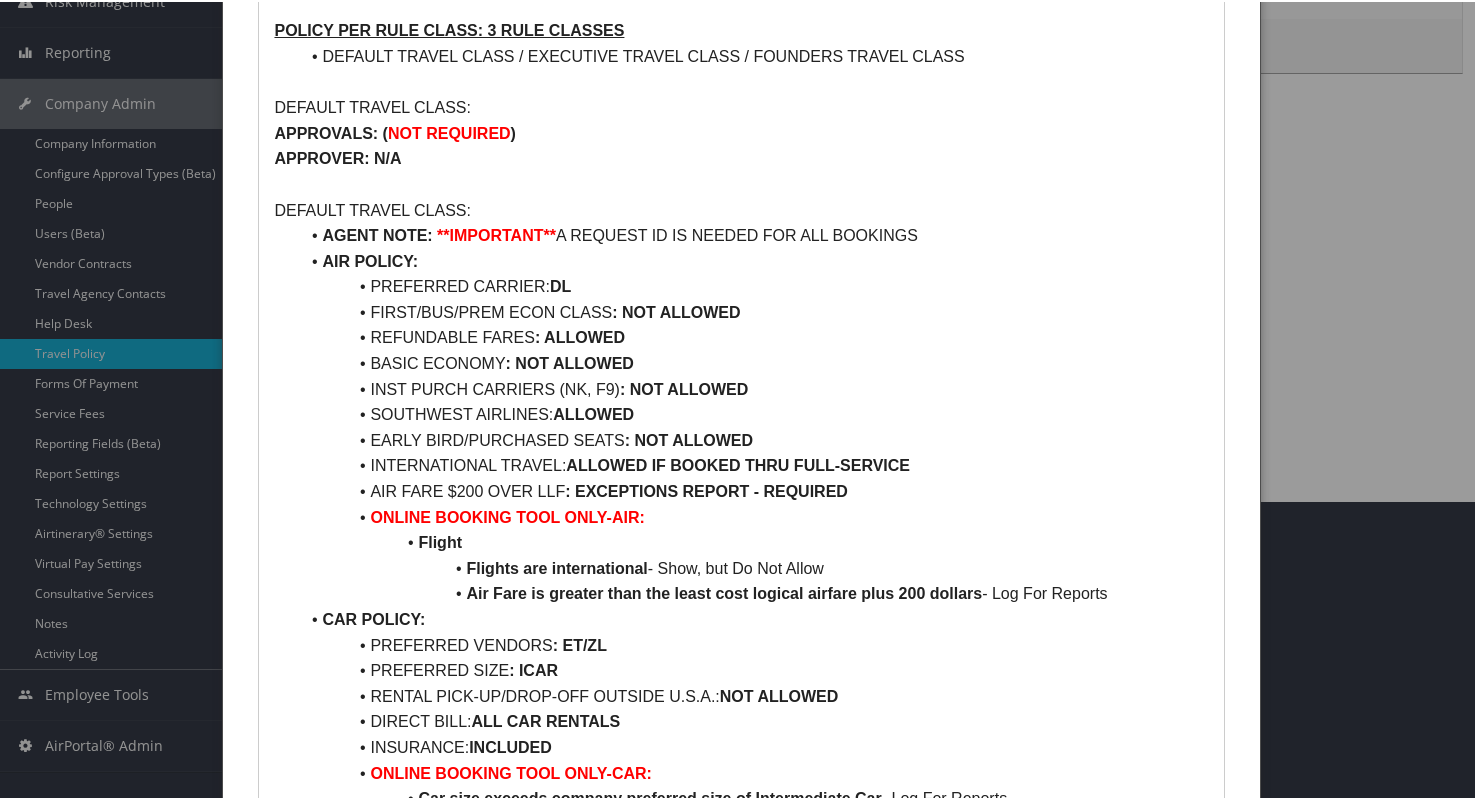 click on "AGENT NOTE:   **IMPORTANT**  A REQUEST ID IS NEEDED FOR ALL BOOKINGS AIR POLICY: PREFERRED CARRIER:  DL FIRST/BUS/PREM ECON CLASS : NOT ALLOWED  REFUNDABLE FARES : ALLOWED  BASIC ECONOMY : NOT ALLOWED  INST PURCH CARRIERS (NK, F9) : NOT ALLOWED  SOUTHWEST AIRLINES:  ALLOWED EARLY BIRD/PURCHASED SEATS : NOT ALLOWED INTERNATIONAL TRAVEL:  ALLOWED IF BOOKED THRU FULL-SERVICE AIR FARE $200 OVER LLF : EXCEPTIONS REPORT - REQUIRED ONLINE BOOKING TOOL ONLY-AIR: Flight Flights are international  - Show, but Do Not Allow Air Fare is greater than the least cost logical airfare plus 200 dollars  - Log For Reports CAR POLICY: PREFERRED VENDORS : ET/ZL PREFERRED SIZE : ICAR RENTAL PICK-UP/DROP-OFF OUTSIDE U.S.A.:  NOT ALLOWED DIRECT BILL:  ALL CAR RENTALS INSURANCE:  INCLUDED ONLINE BOOKING TOOL ONLY-CAR: Car size exceeds company preferred size of Intermediate Car  - Log For Reports Car not picked up or dropped off in country/region United States of America  - Show, but Do Not Allow HOTEL POLICY: : NOT ALLOWED DEPOSIT" at bounding box center [741, 681] 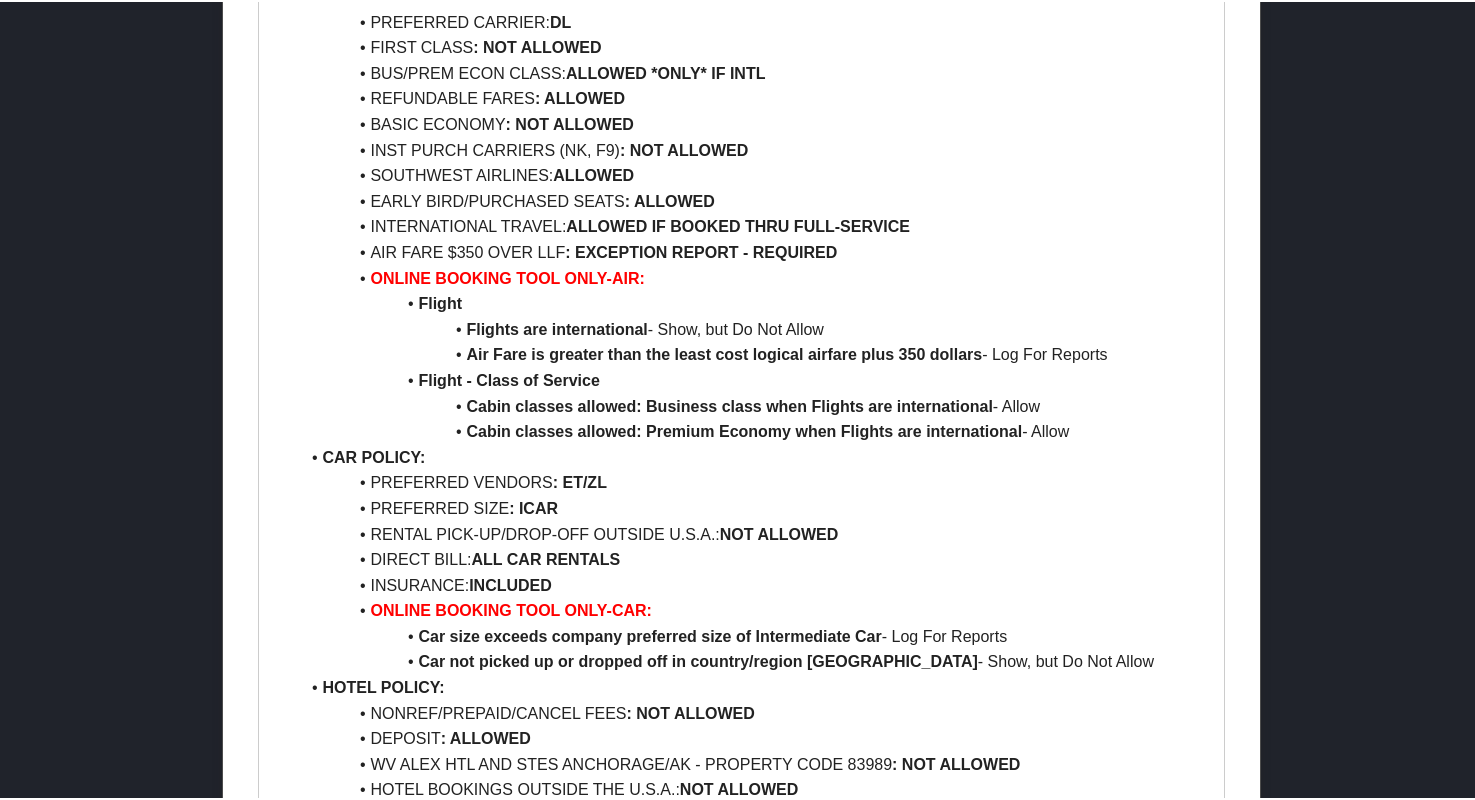 scroll, scrollTop: 1400, scrollLeft: 0, axis: vertical 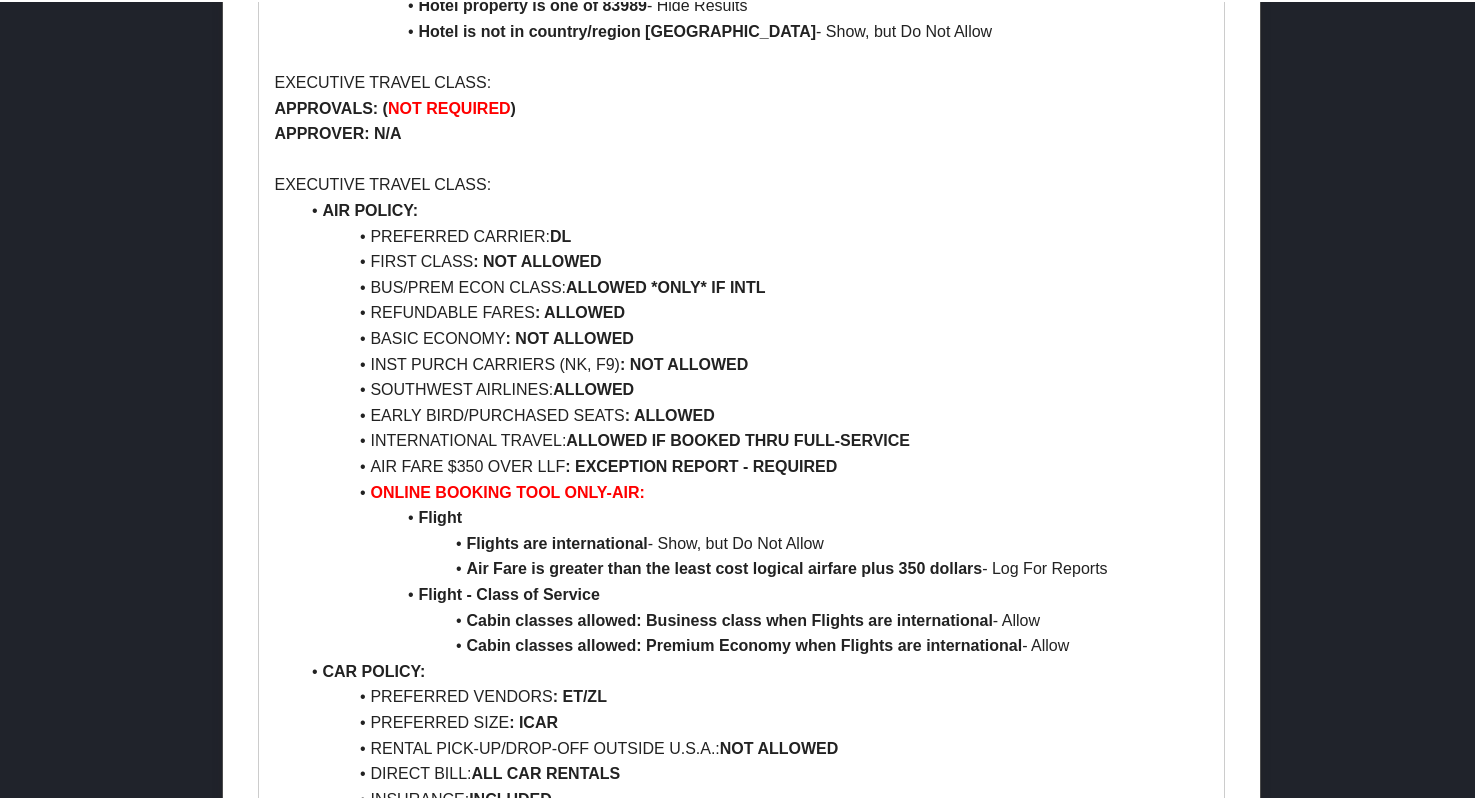 click on "ONLINE BOOKING TOOL ONLY-AIR:" at bounding box center [753, 491] 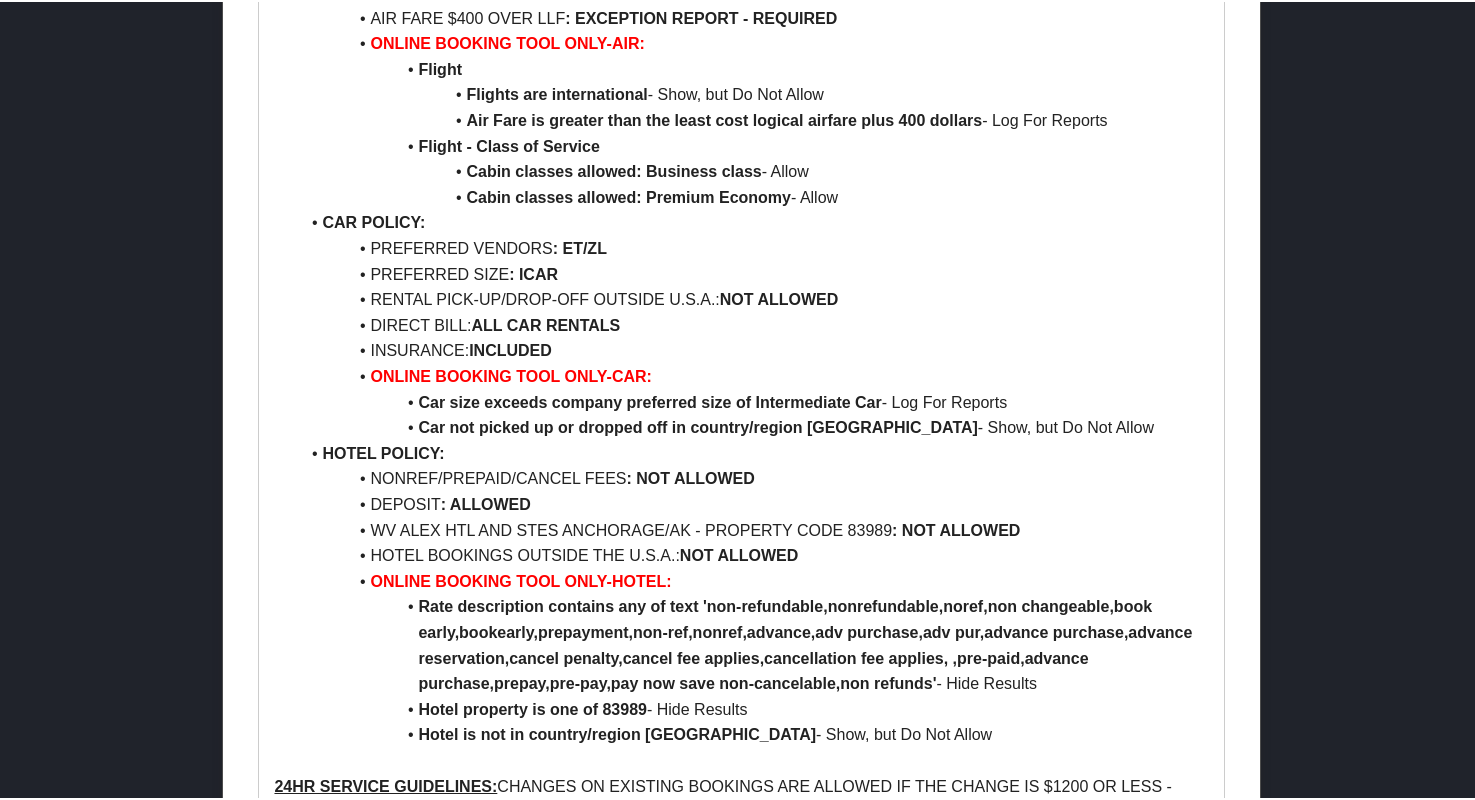 scroll, scrollTop: 3234, scrollLeft: 0, axis: vertical 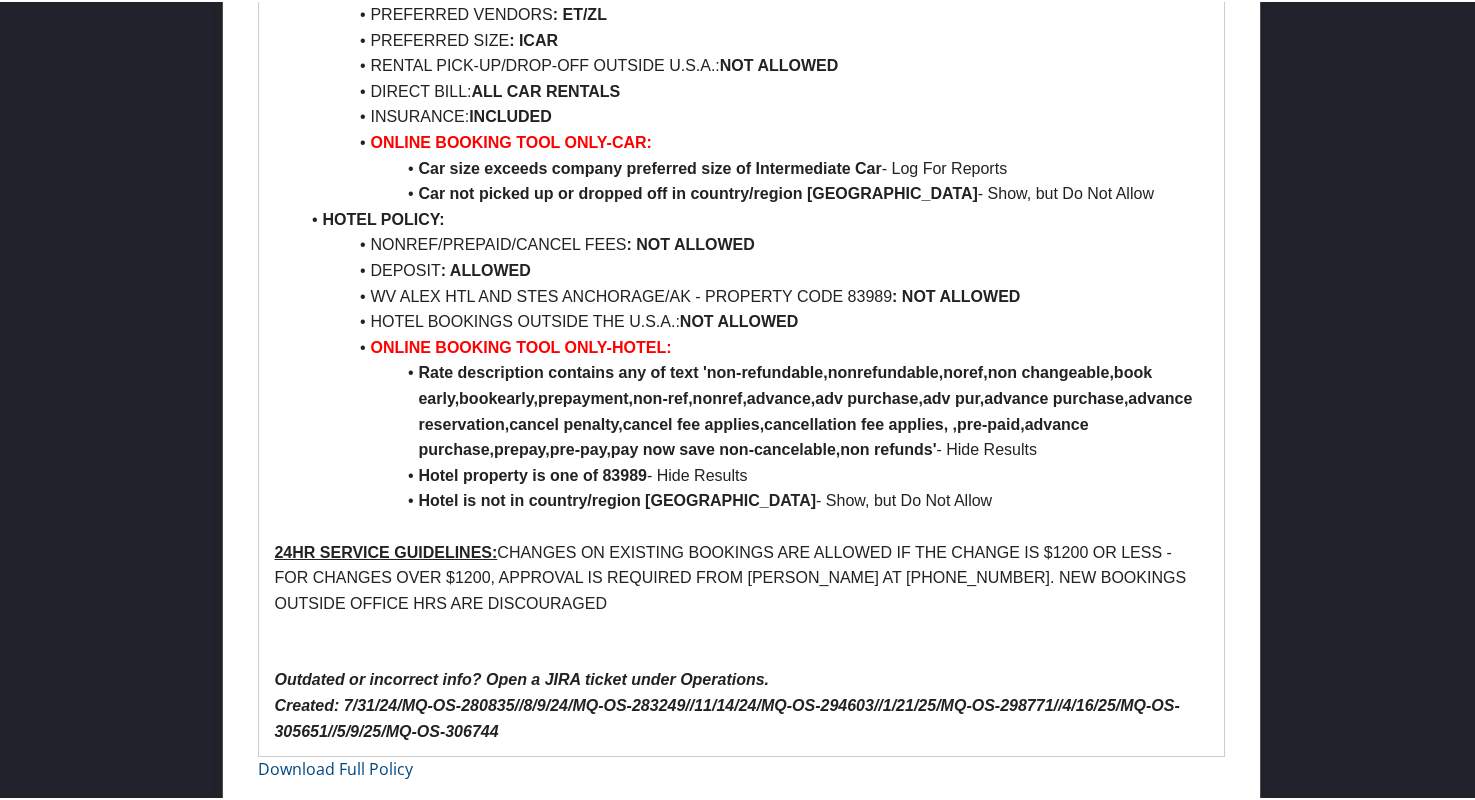 click at bounding box center (741, 627) 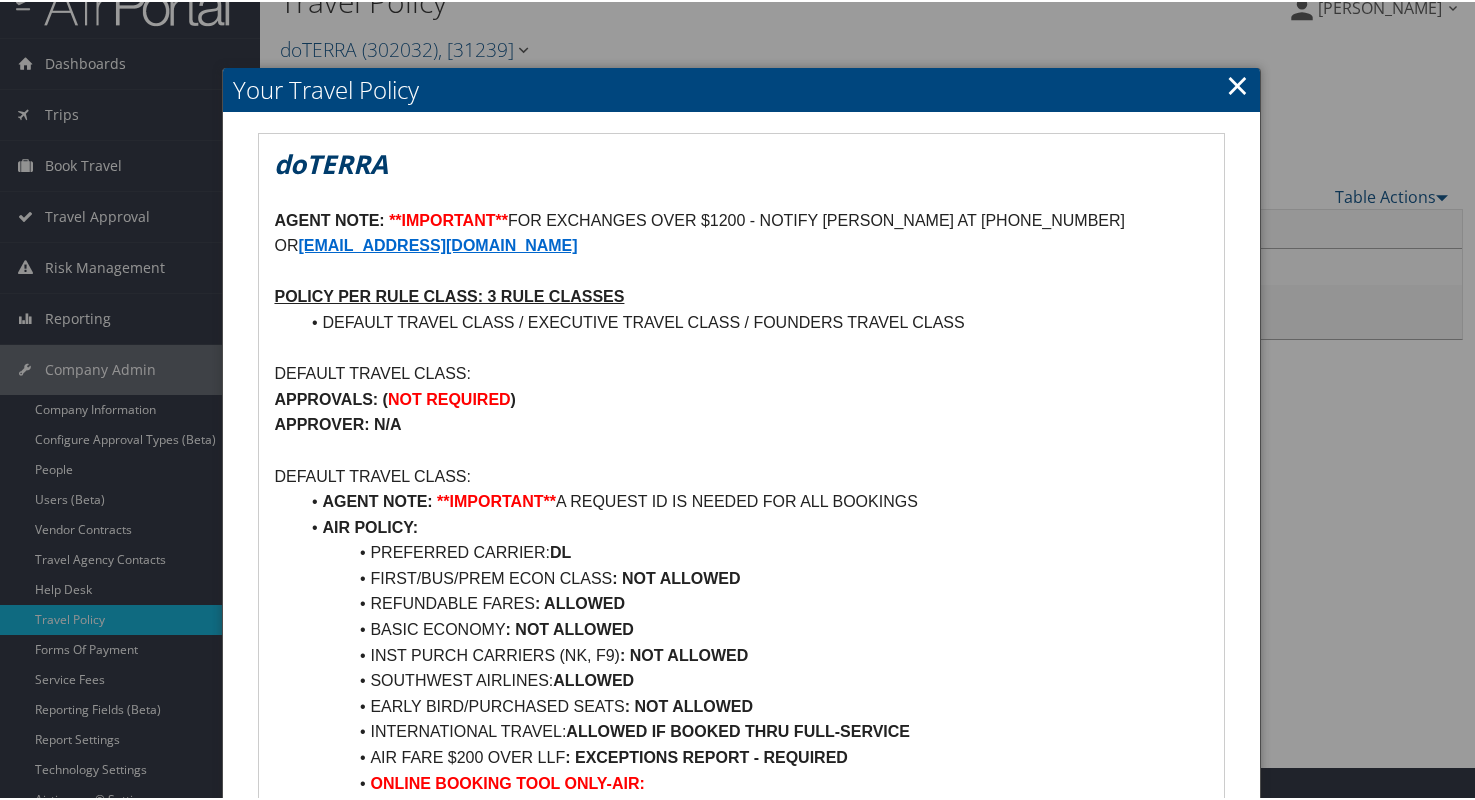 scroll, scrollTop: 0, scrollLeft: 0, axis: both 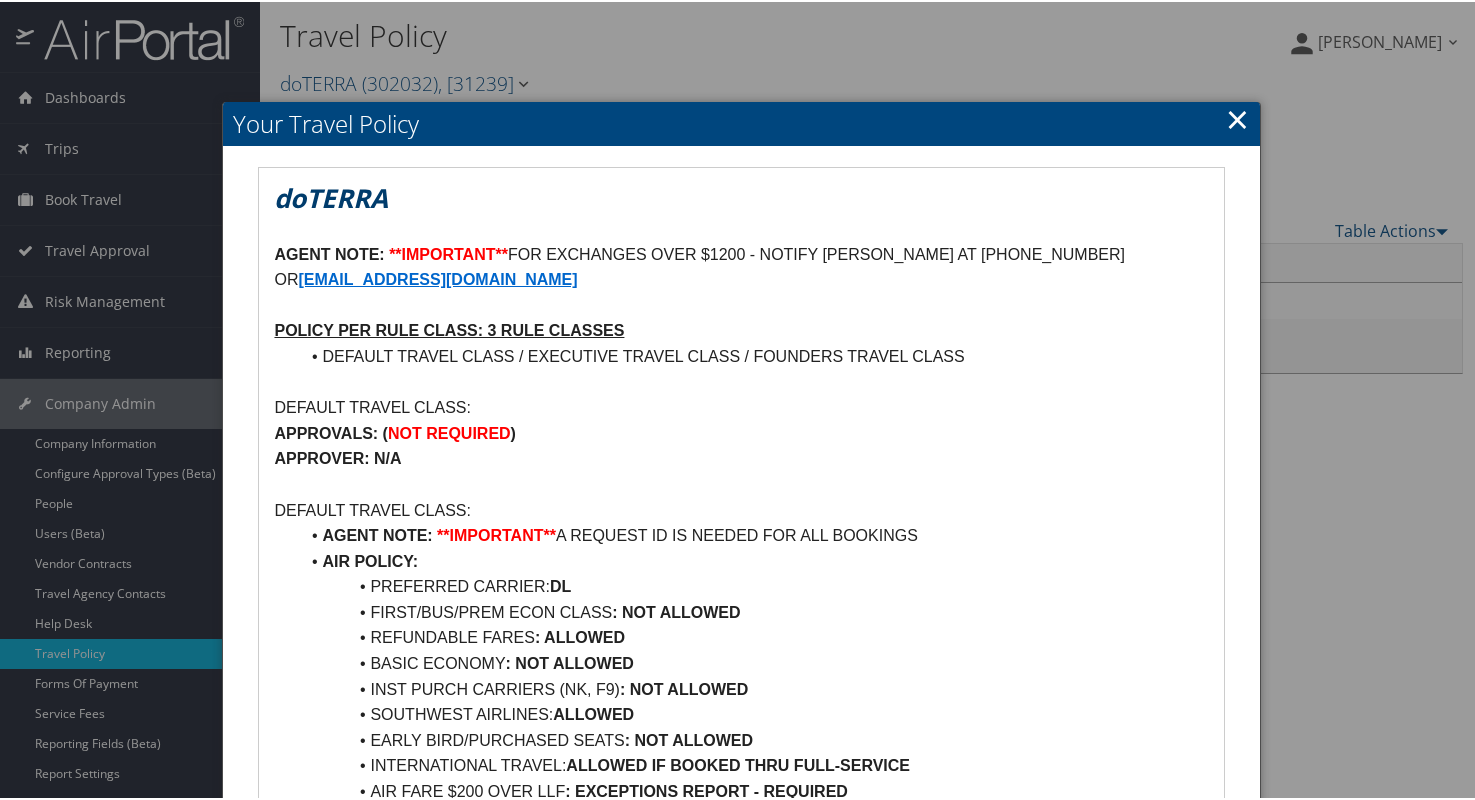 click on "AGENT NOTE:   **IMPORTANT**  A REQUEST ID IS NEEDED FOR ALL BOOKINGS" at bounding box center (753, 534) 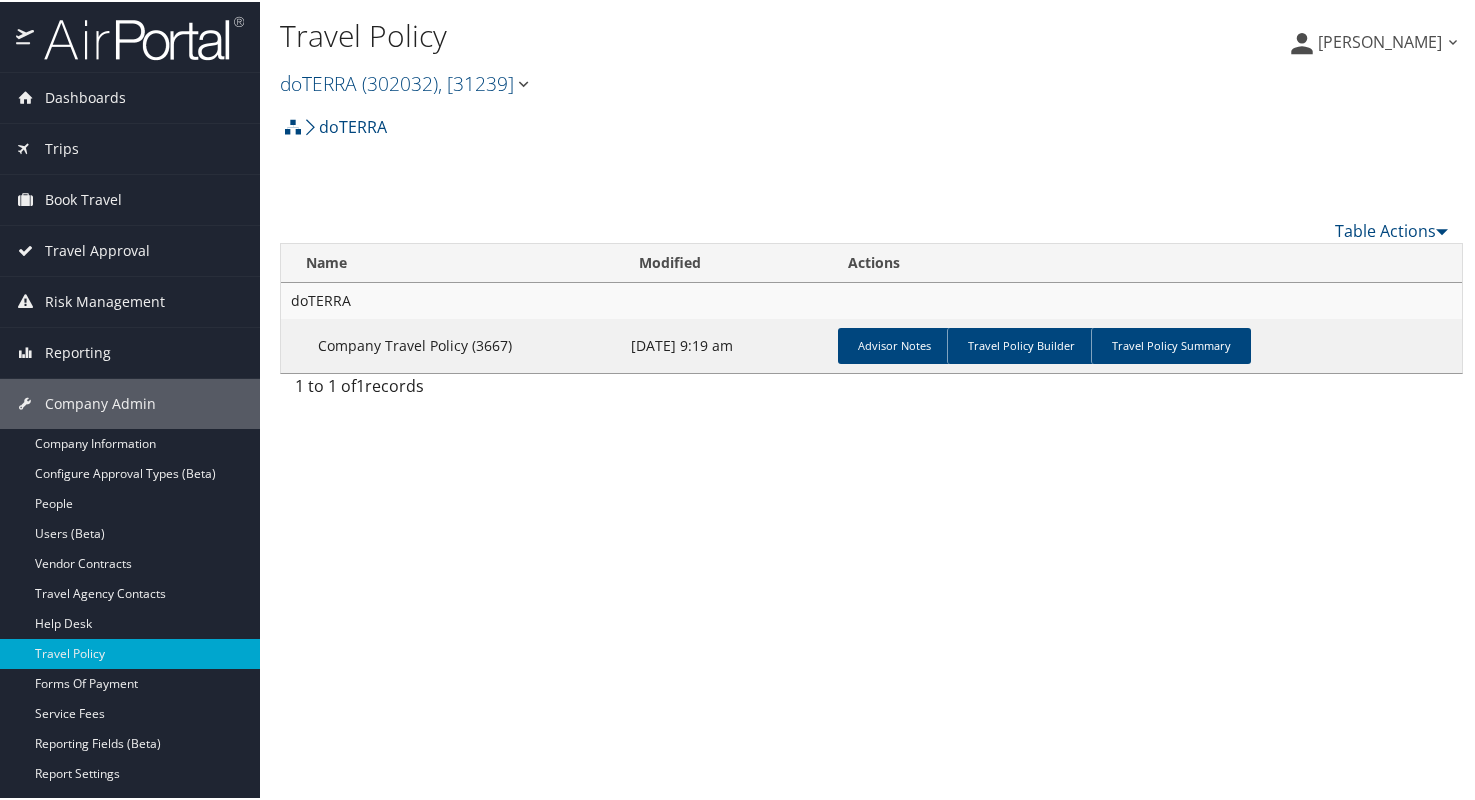 click on "Travel Policy
doTERRA   ( 302032 )  , [ 31239 ]
Temple University, [45975]
SOU OE MISC, [45820]
IUC - Ohio University (OU), [40097]
Woodbridge Marine, [4830]
GoDaddy, [27999]
Fronius USA LLC, [4597]
All Star Healthcare Solutions, [26835]
Innova Emergency Medical Associates, PC, [40969]
Michigan State University (MSU), [16683]
RH, [2713]
Peggy Kane
Peggy Kane" at bounding box center (871, 400) 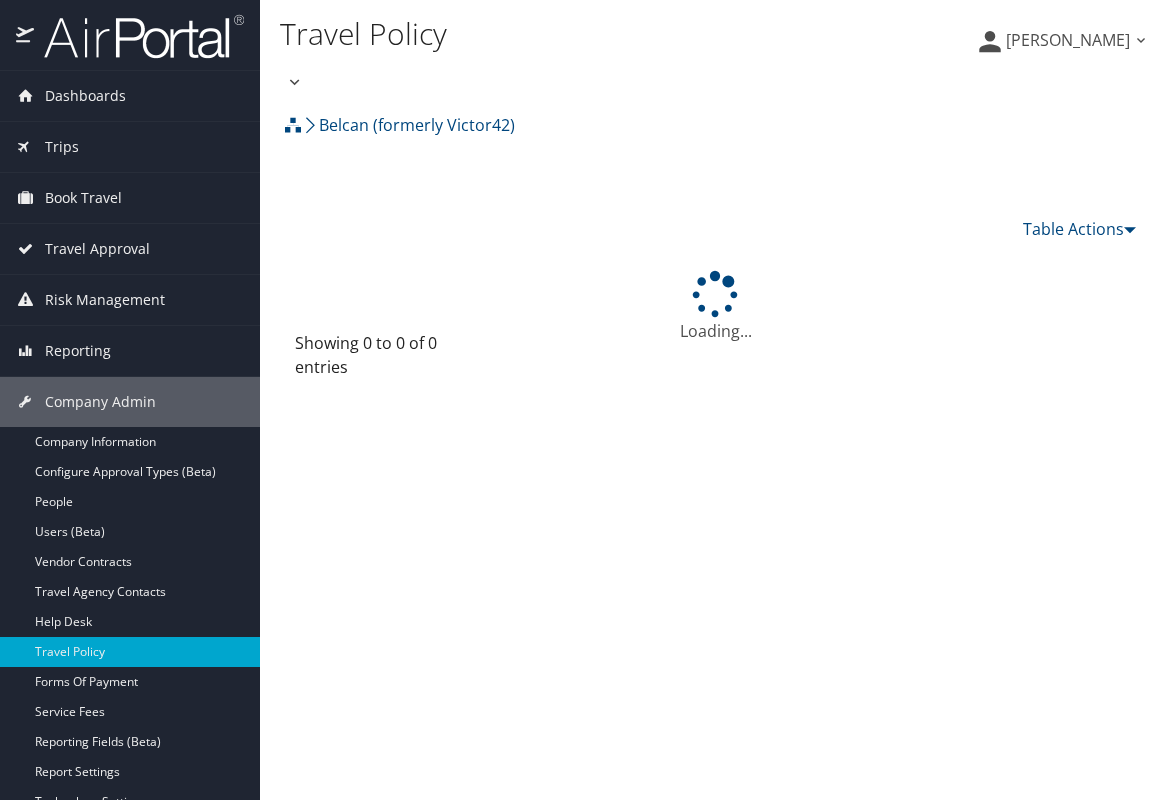 scroll, scrollTop: 0, scrollLeft: 0, axis: both 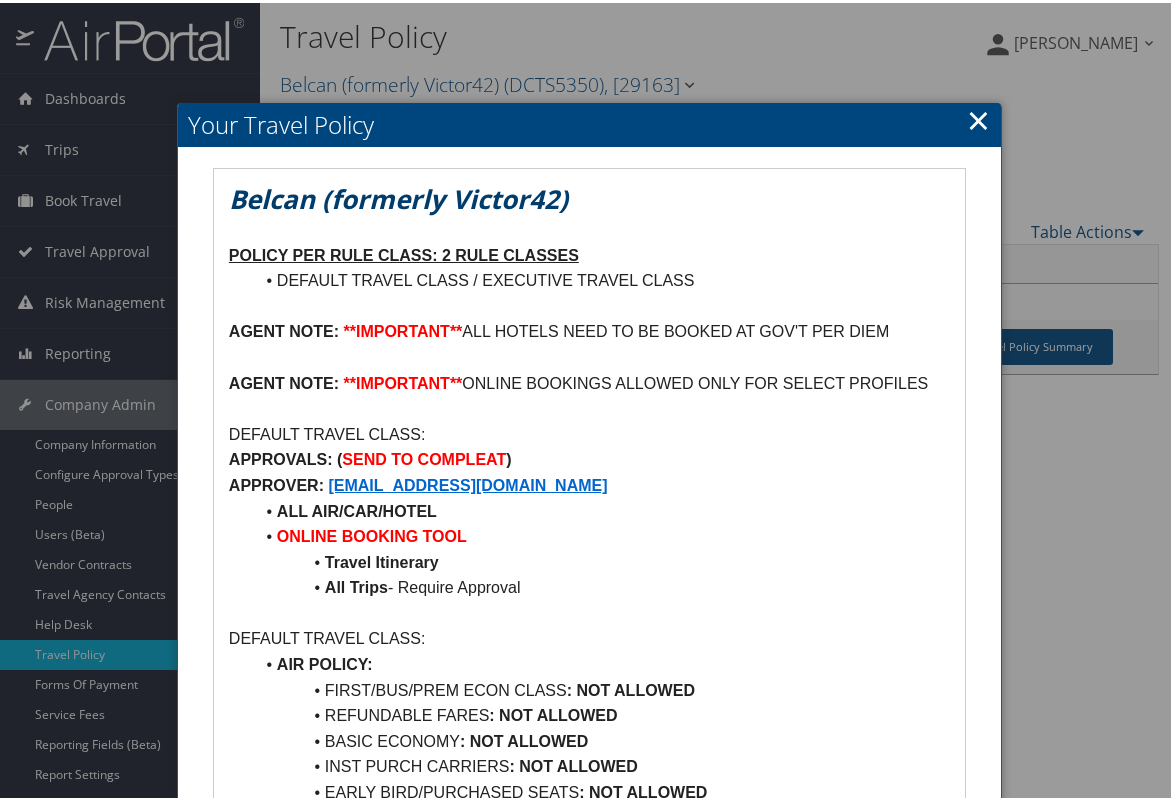 click at bounding box center (589, 227) 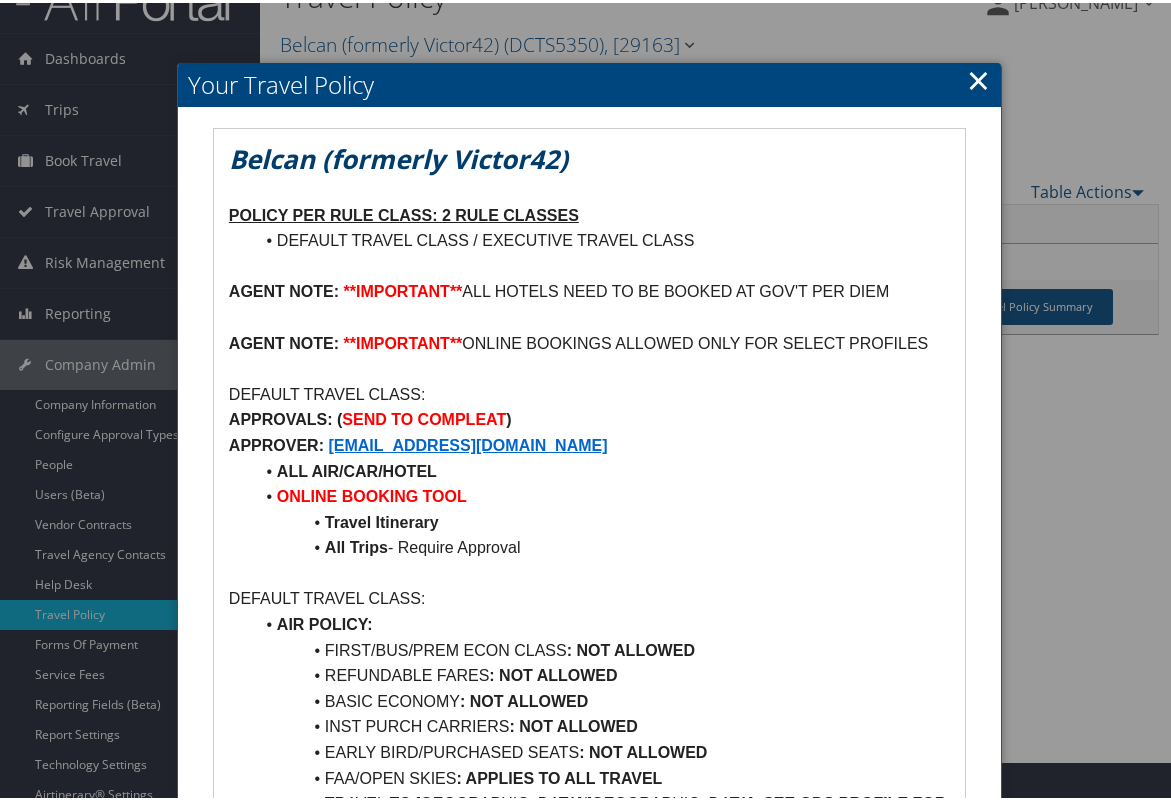 scroll, scrollTop: 0, scrollLeft: 0, axis: both 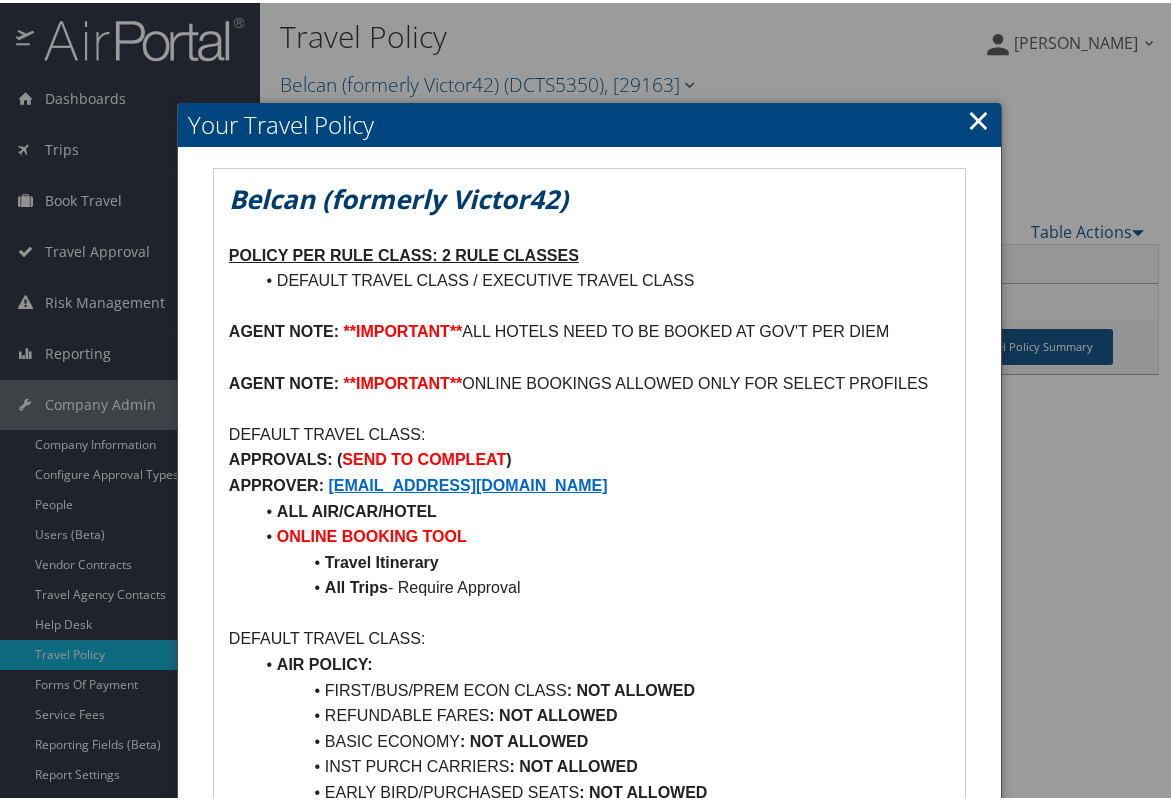 click at bounding box center (589, 304) 